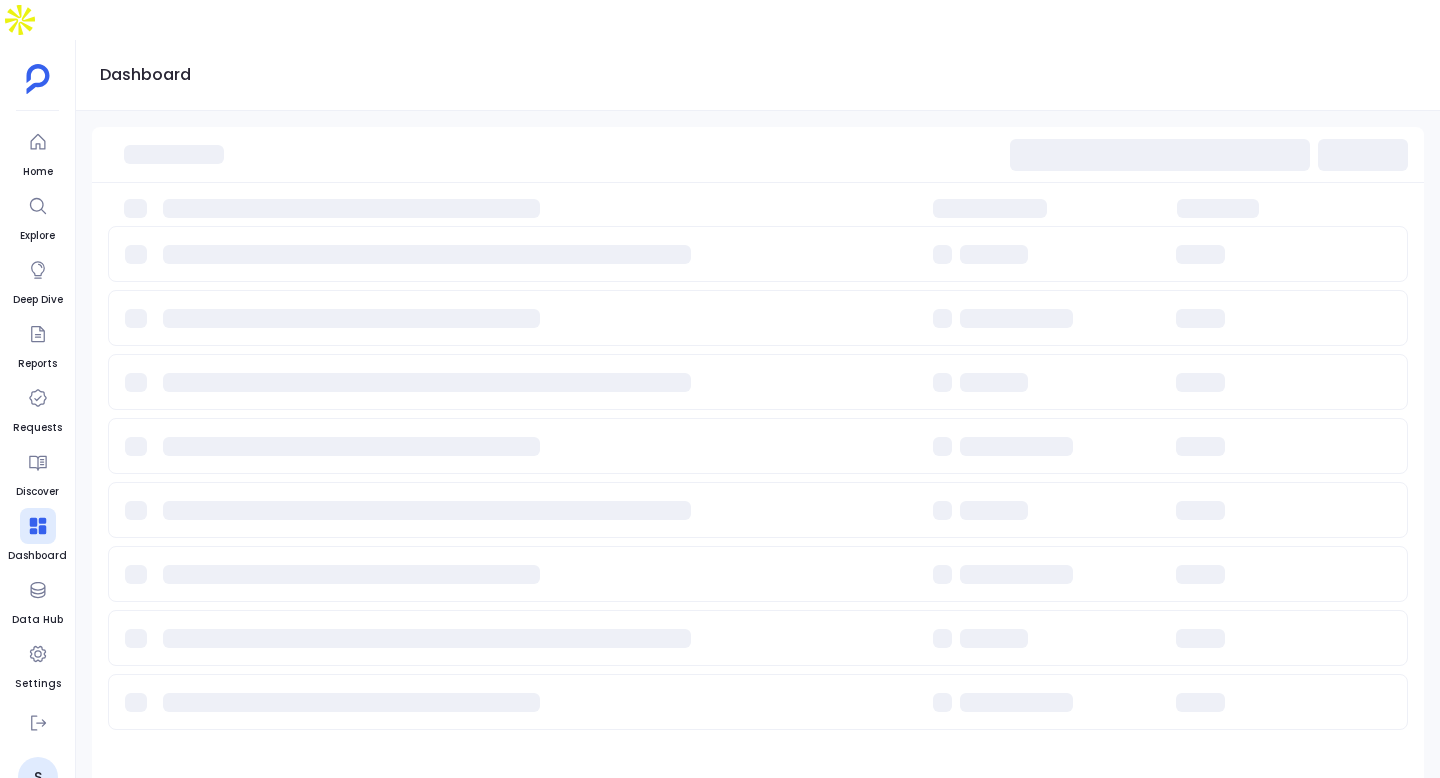 scroll, scrollTop: 0, scrollLeft: 0, axis: both 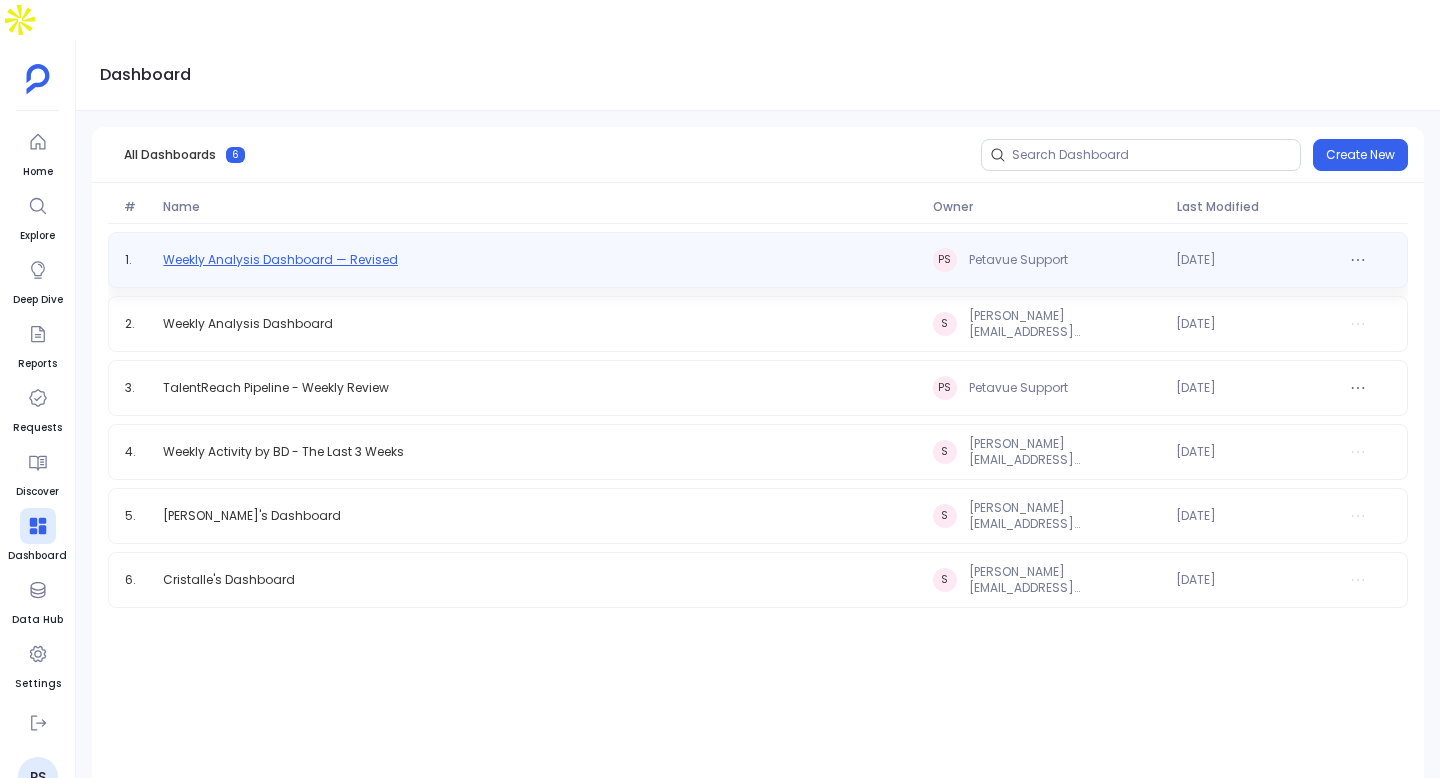 click on "Weekly Analysis Dashboard — Revised" at bounding box center (280, 260) 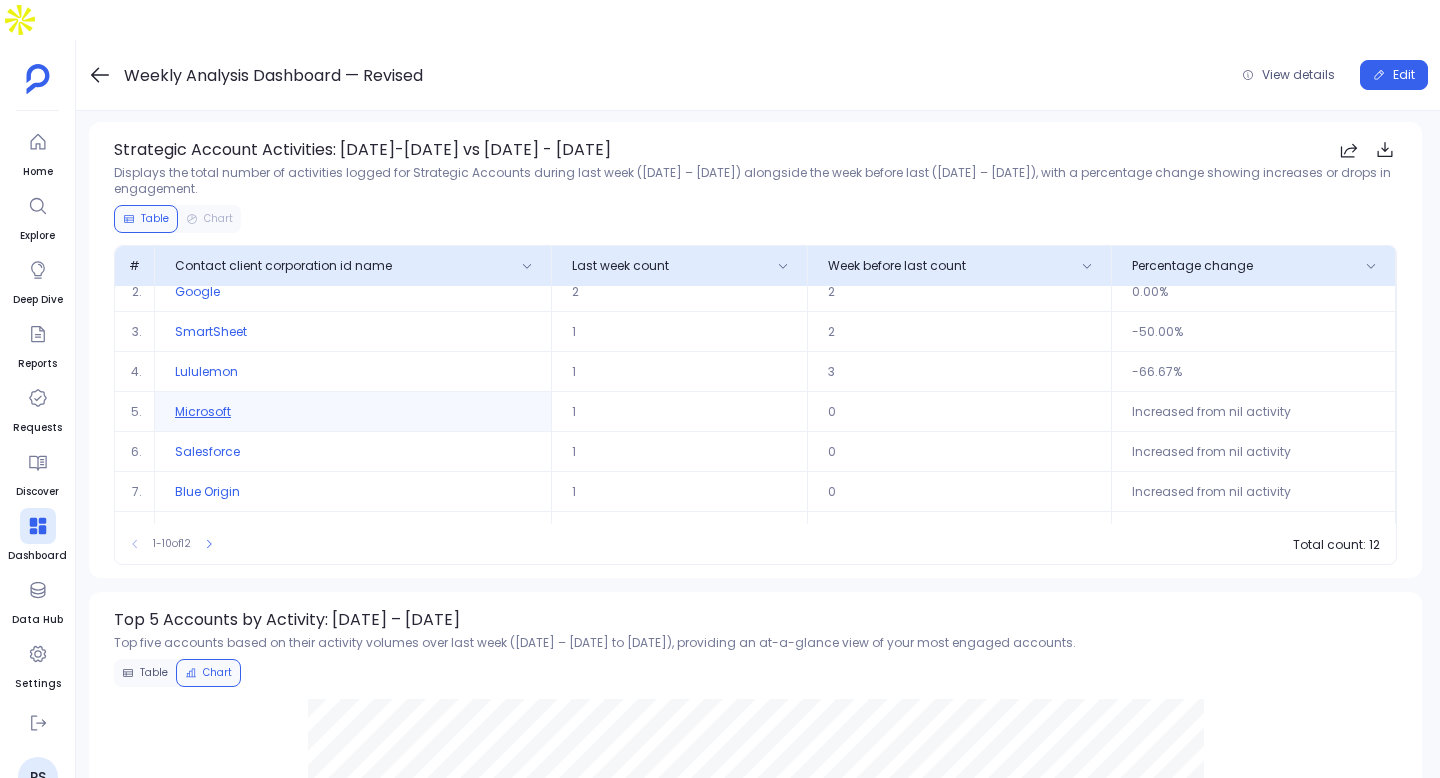 scroll, scrollTop: 0, scrollLeft: 0, axis: both 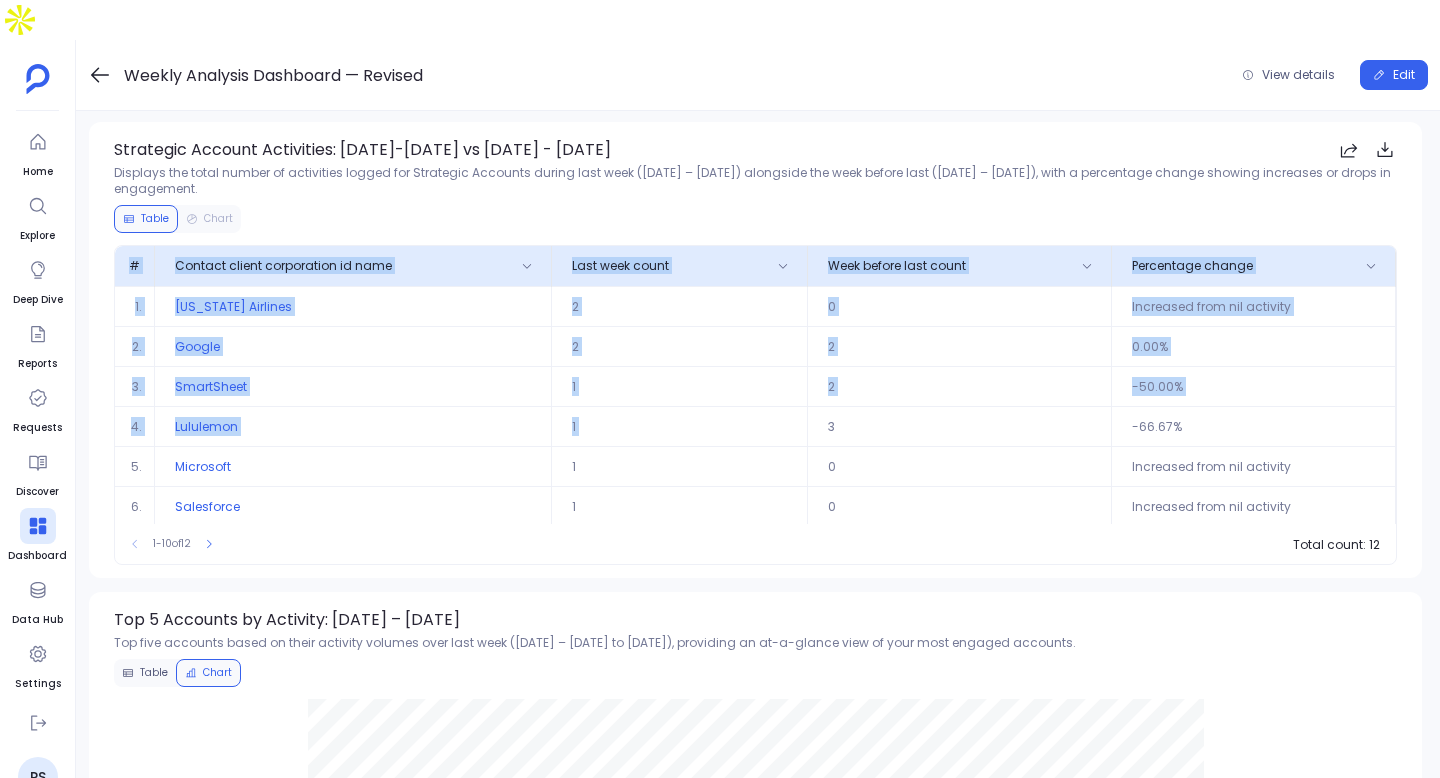 drag, startPoint x: 130, startPoint y: 220, endPoint x: 1022, endPoint y: 392, distance: 908.43164 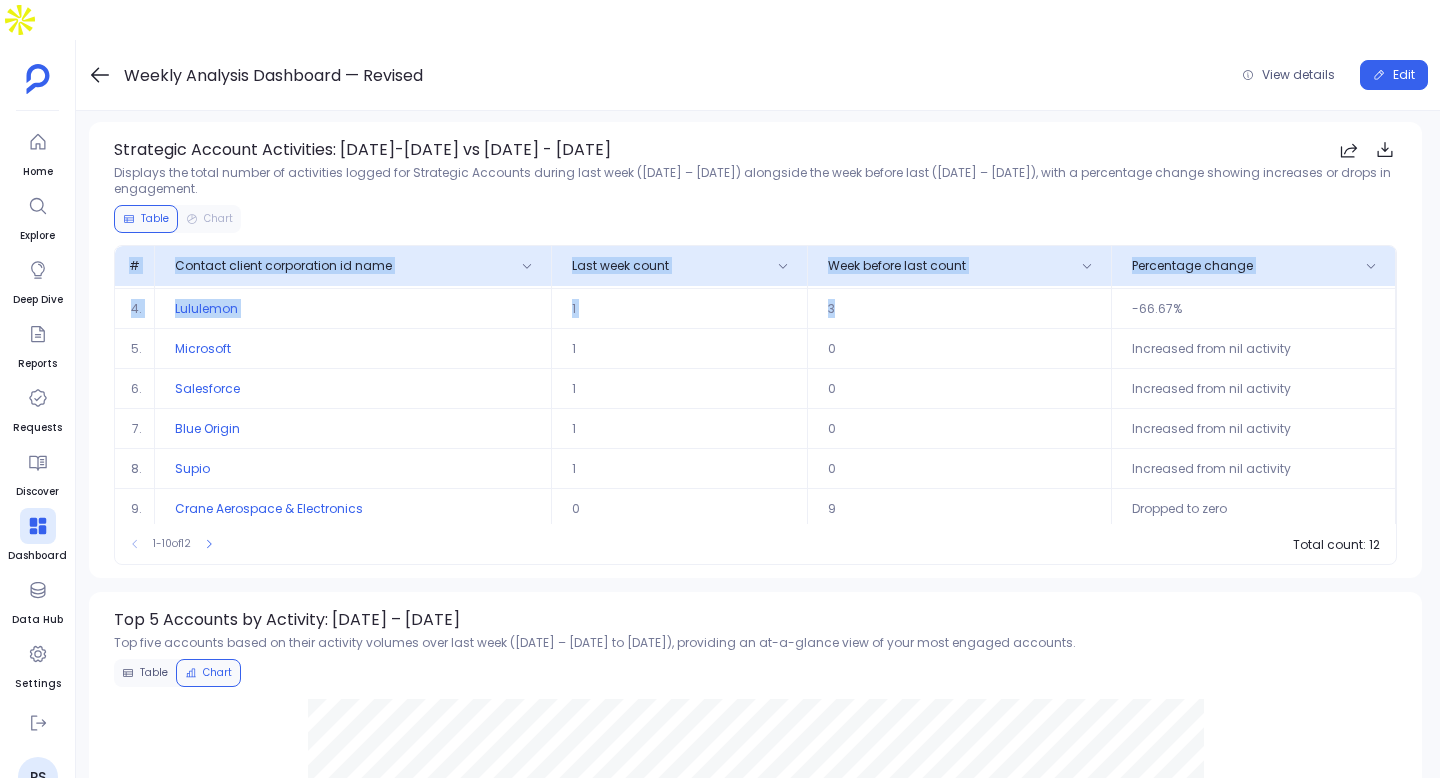 scroll, scrollTop: 162, scrollLeft: 0, axis: vertical 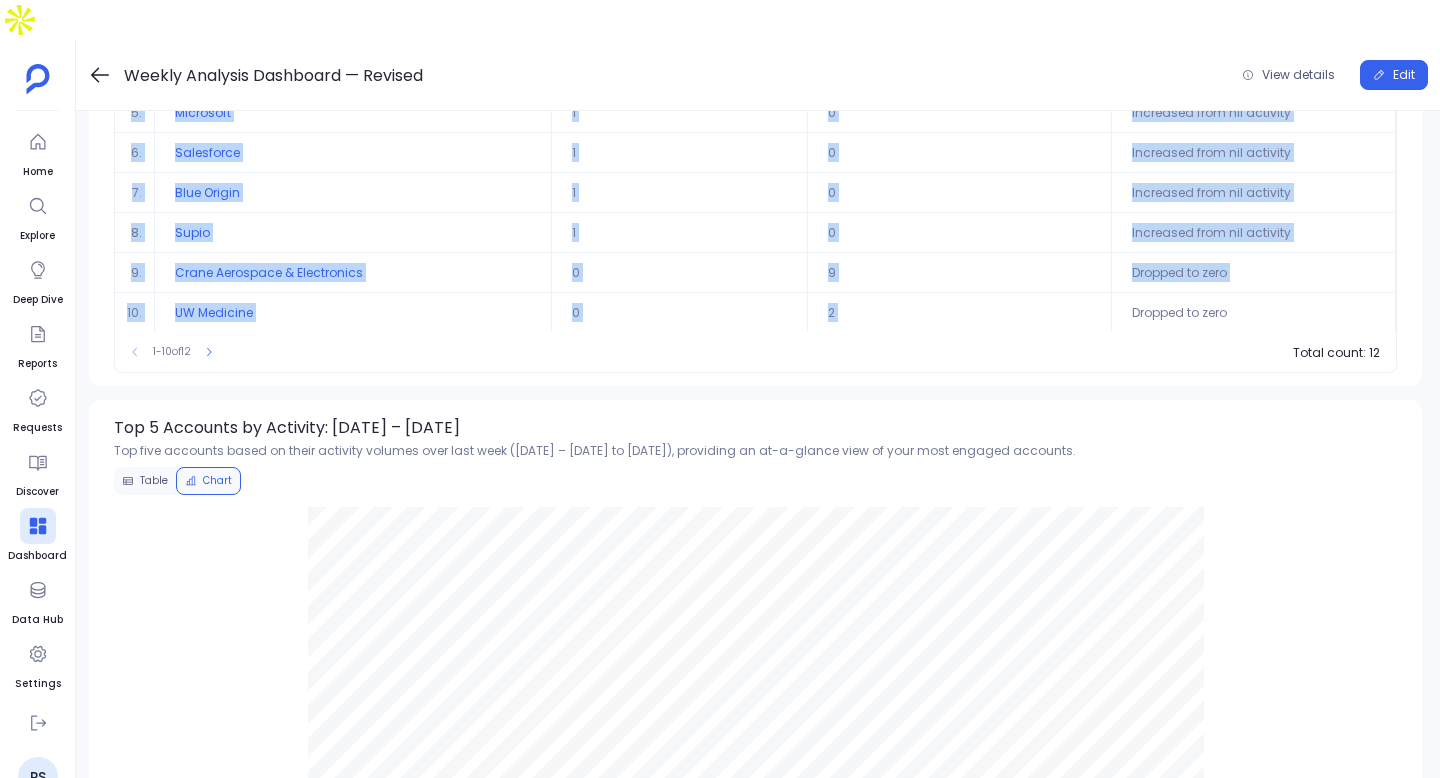 click on "Dropped to zero" at bounding box center (1254, 312) 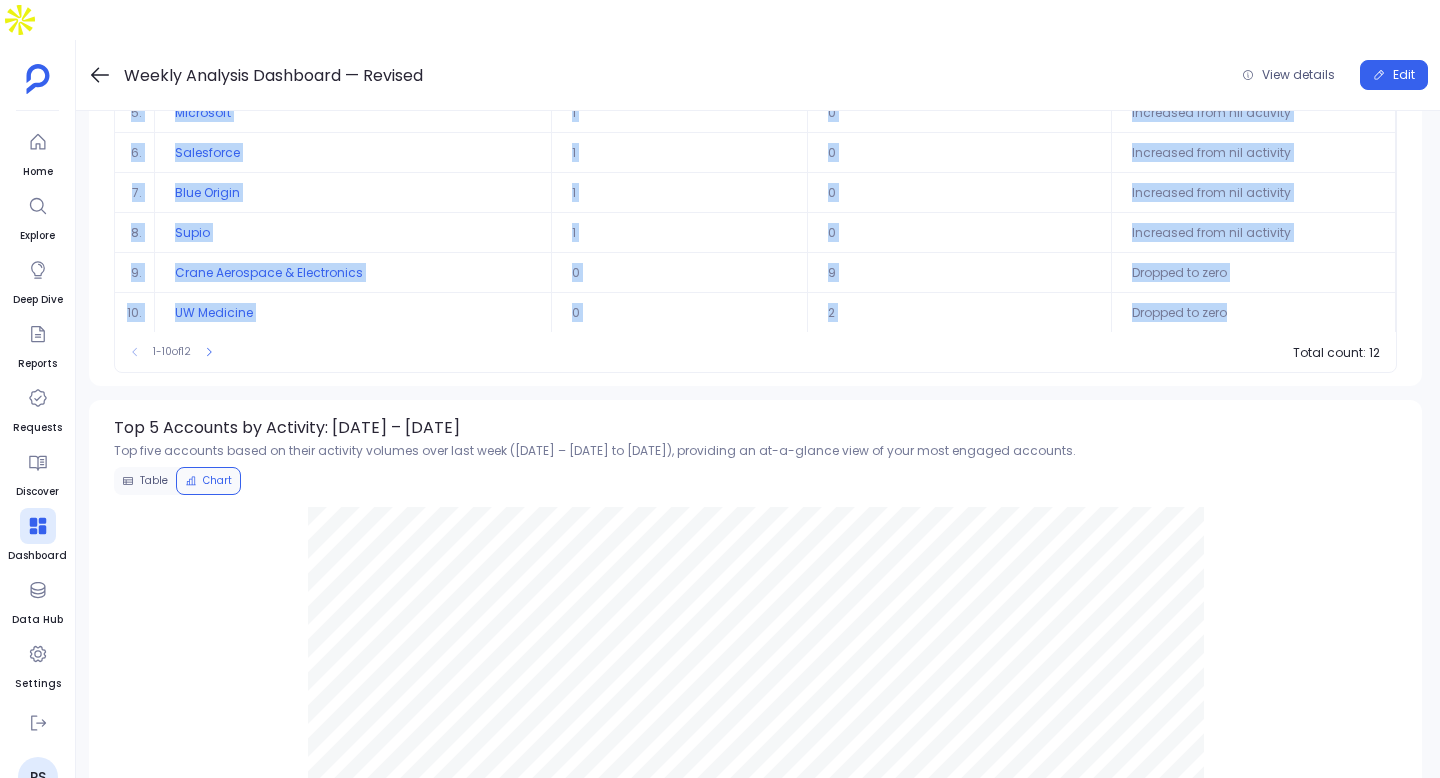click on "Dropped to zero" at bounding box center (1254, 312) 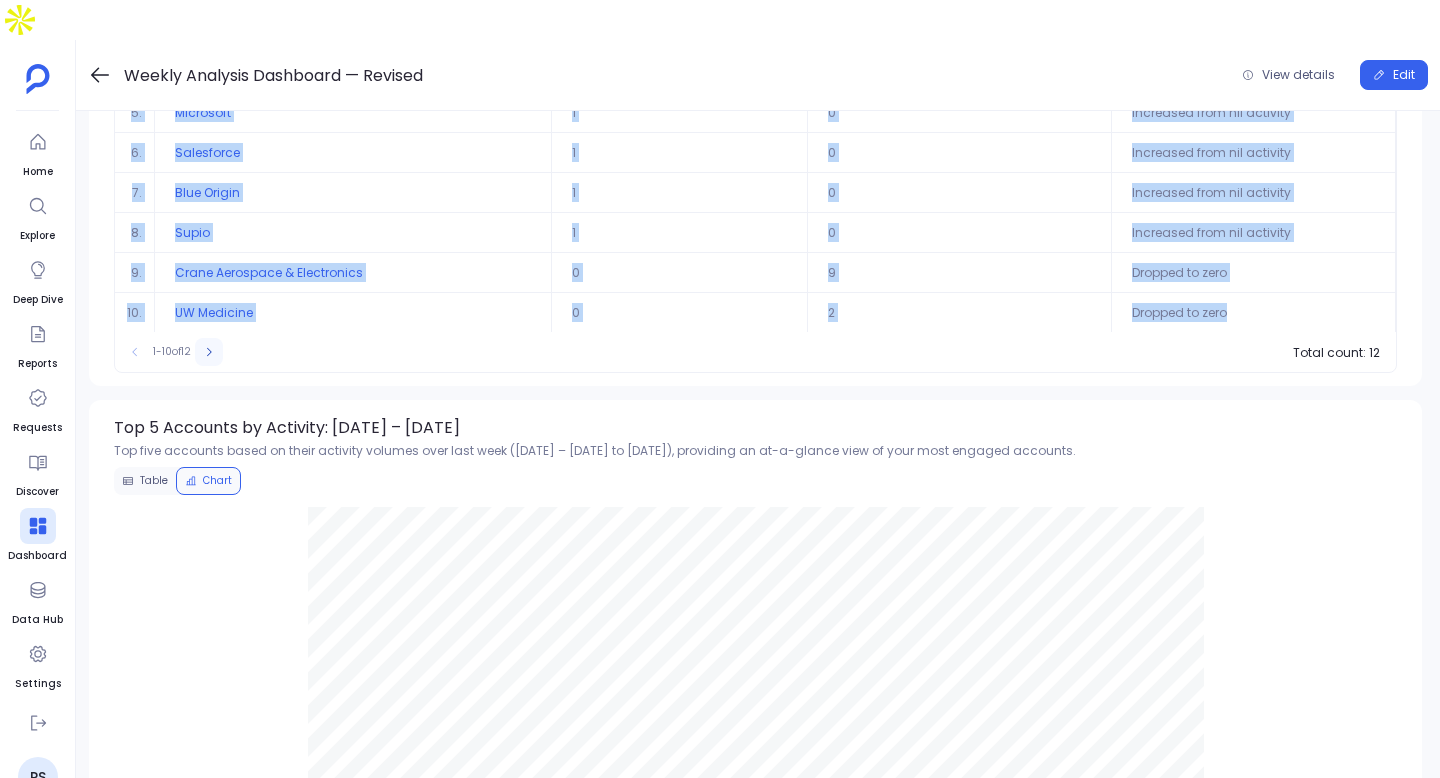 click 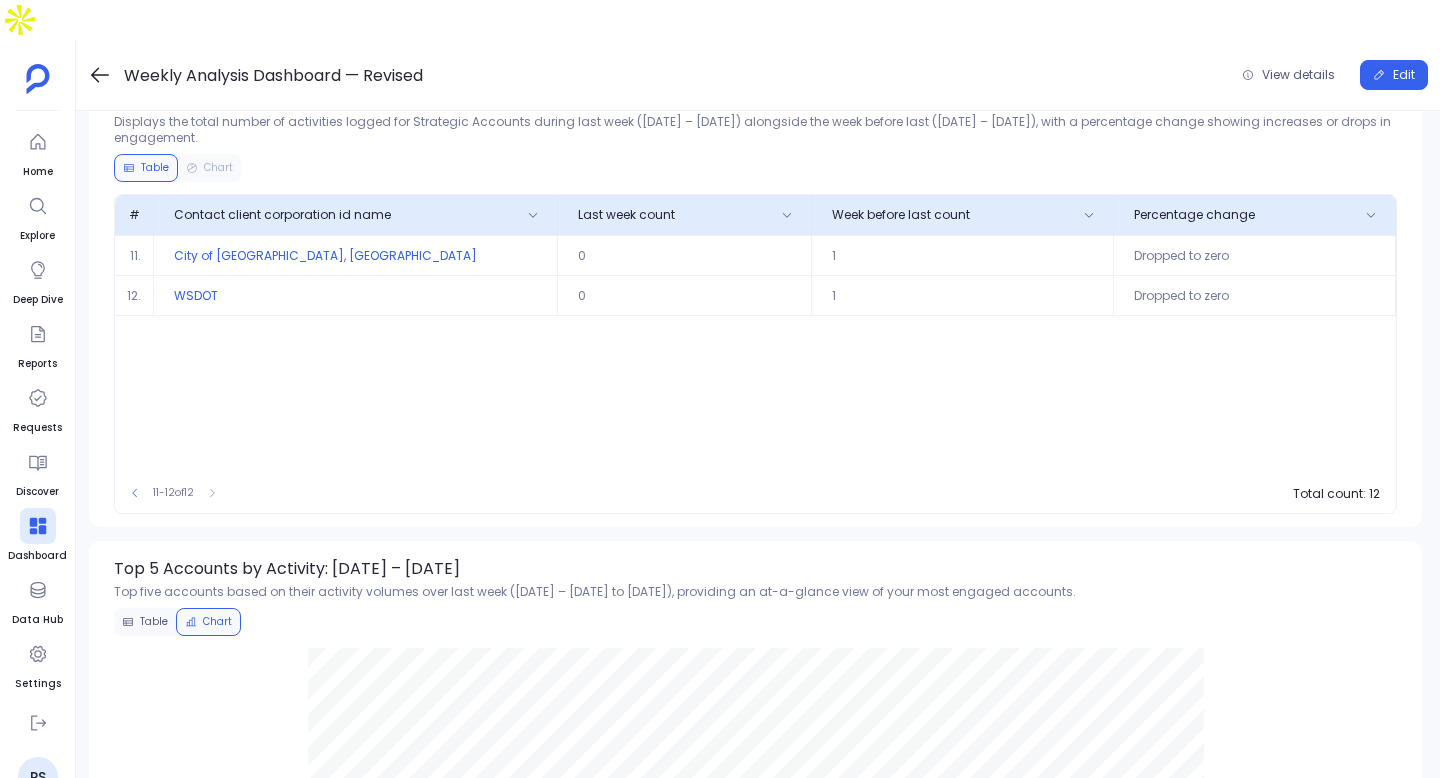scroll, scrollTop: 36, scrollLeft: 0, axis: vertical 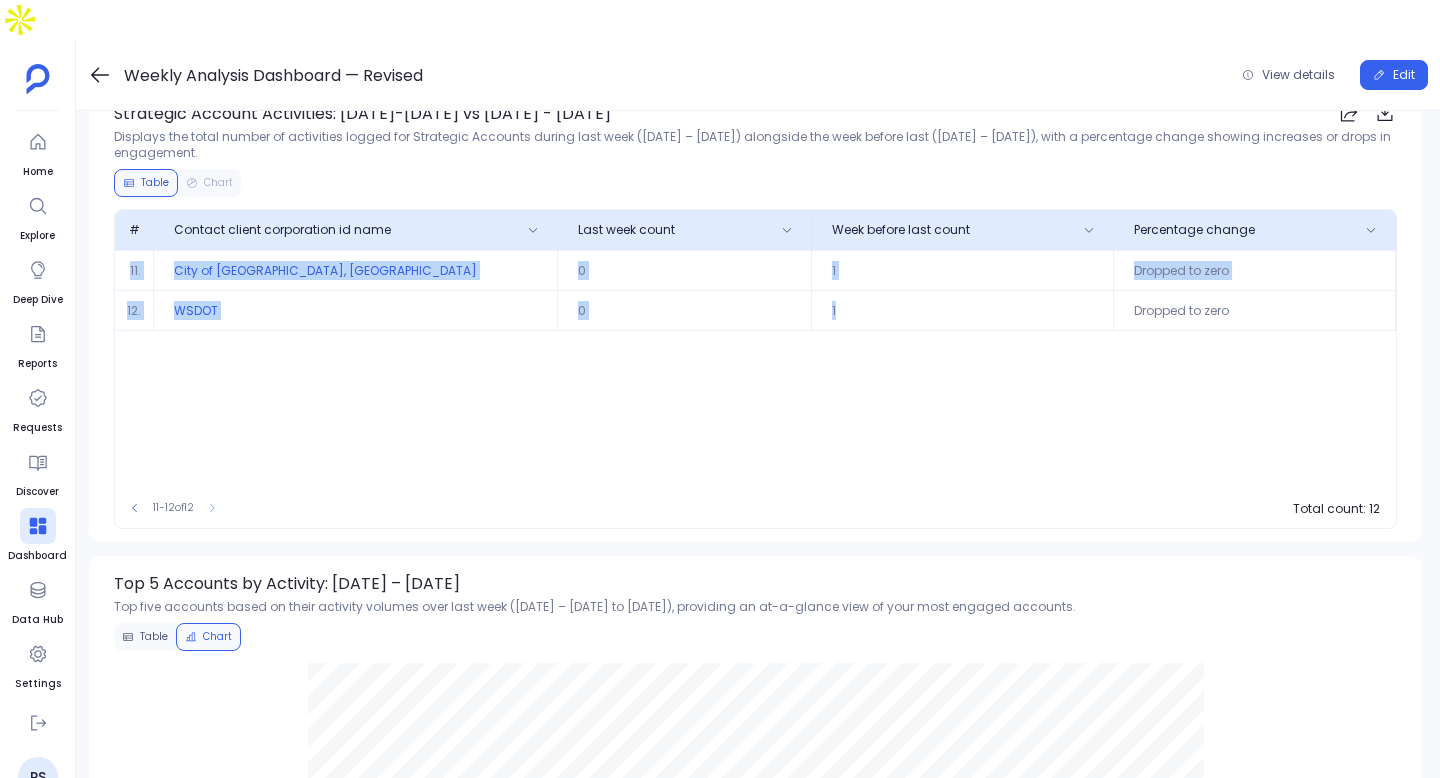 drag, startPoint x: 122, startPoint y: 225, endPoint x: 925, endPoint y: 258, distance: 803.6778 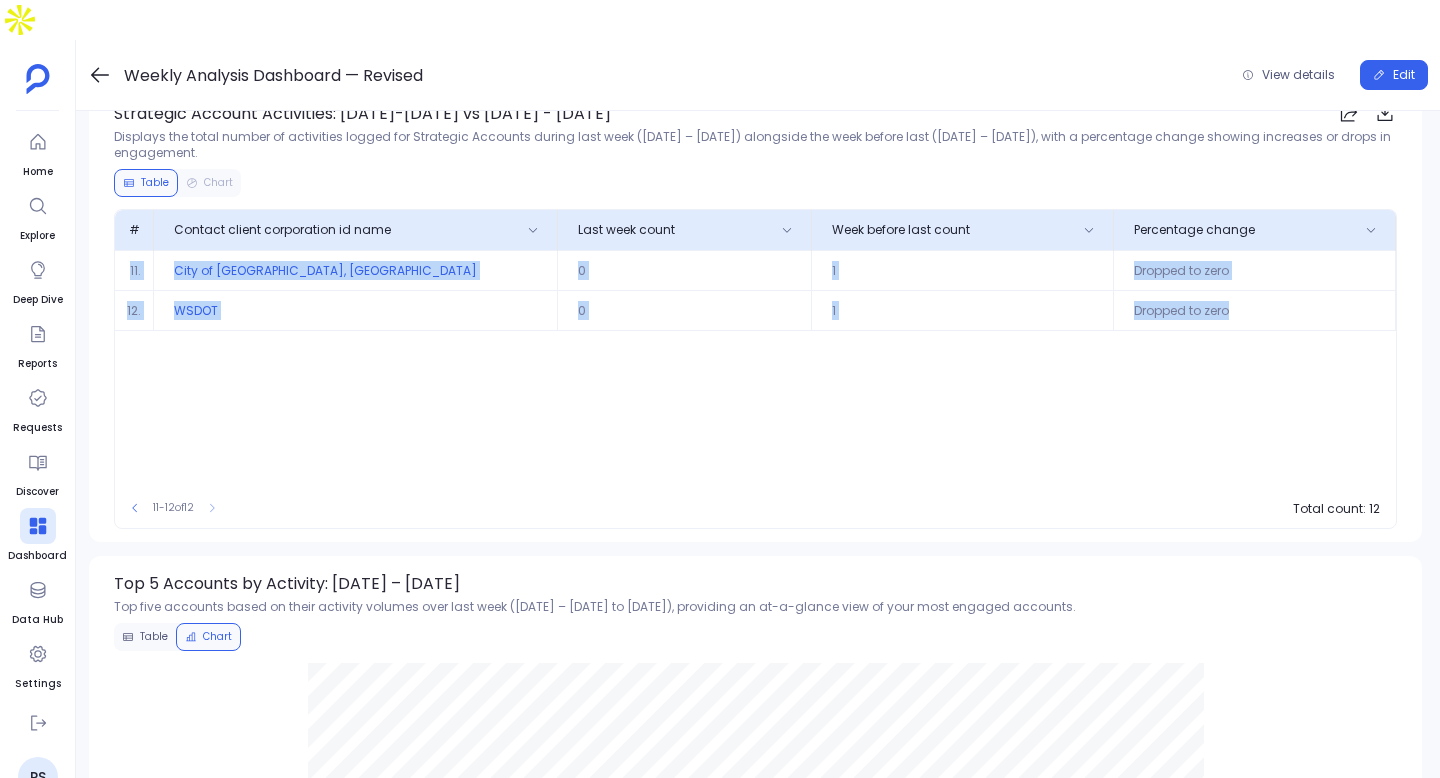 click on "Dropped to zero" at bounding box center (1254, 310) 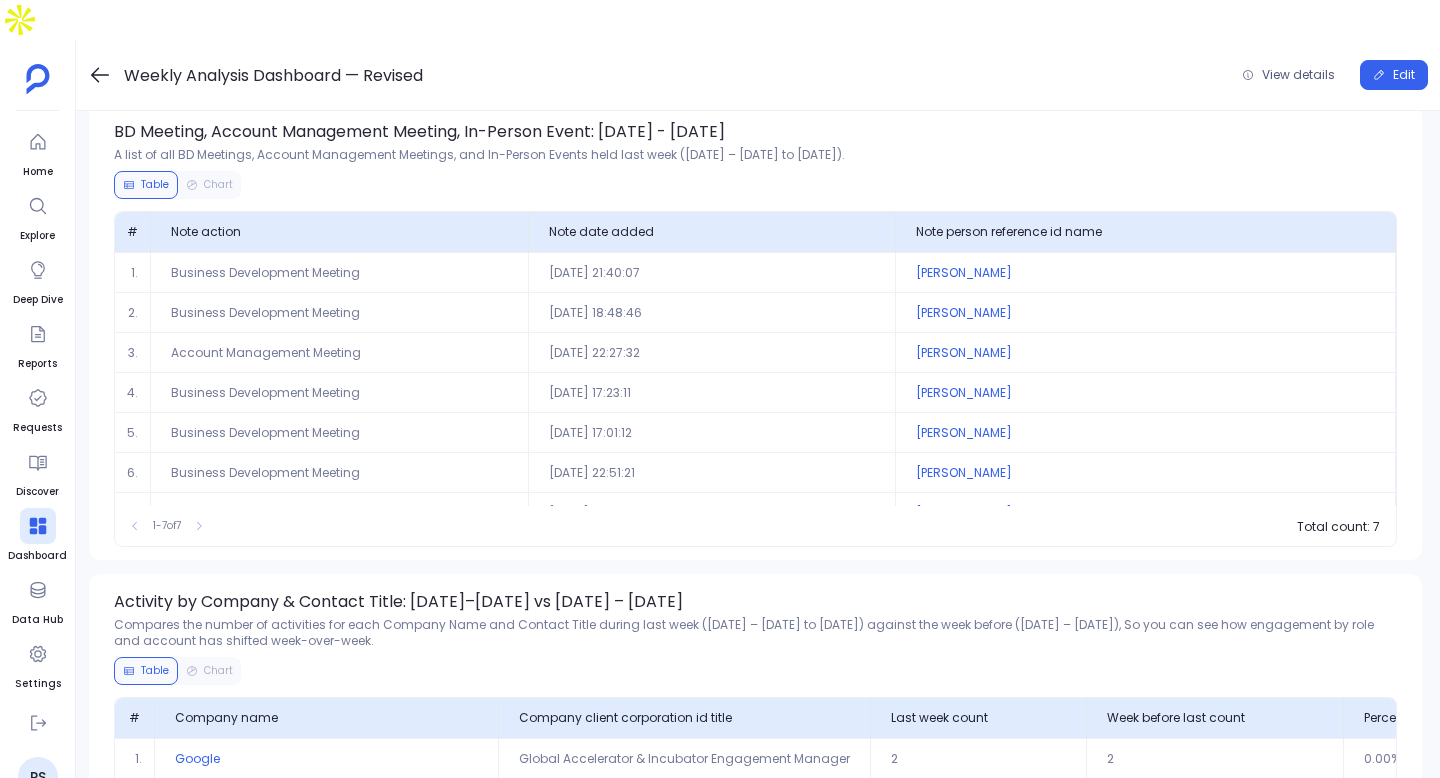 scroll, scrollTop: 3098, scrollLeft: 0, axis: vertical 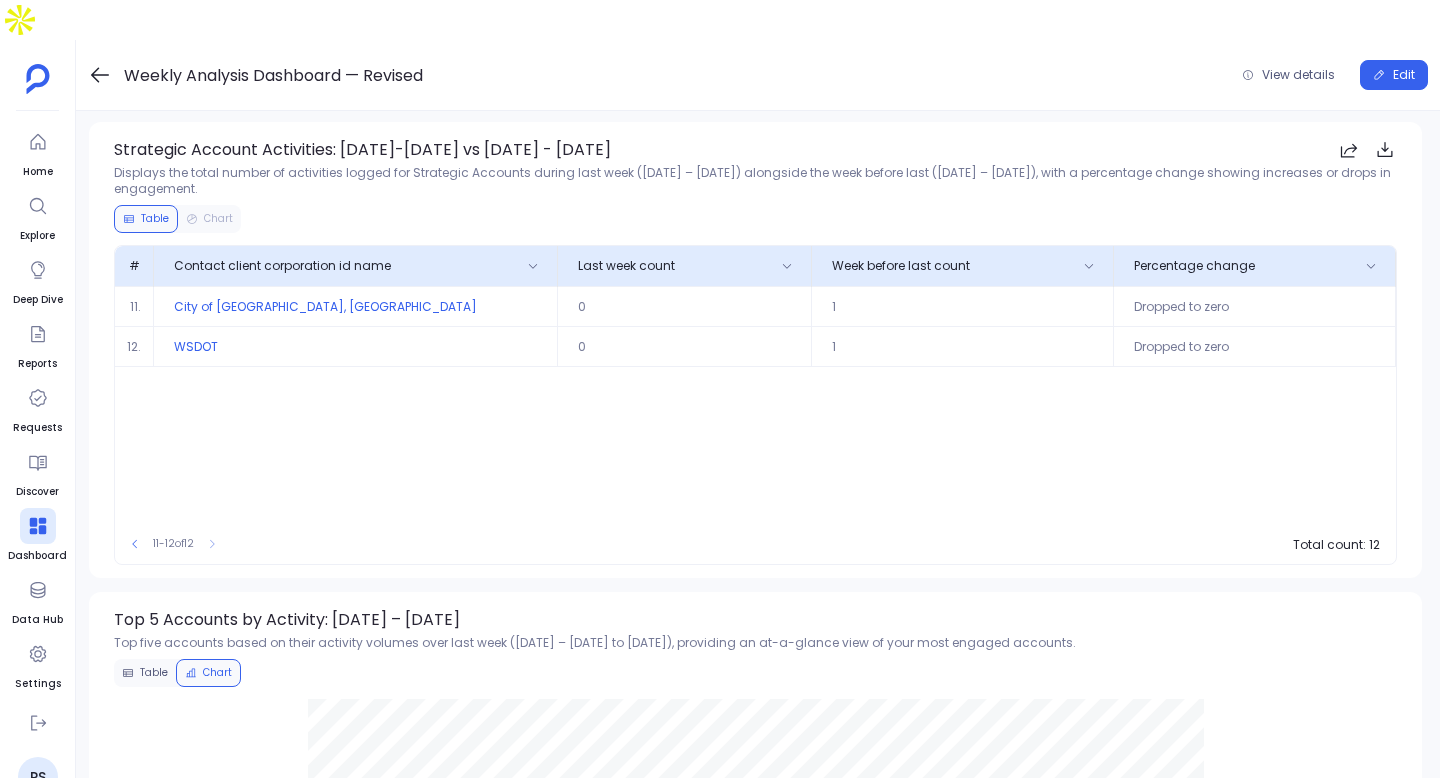 click on "# Contact client corporation id name Last week count Week before last count Percentage change 11. City of [GEOGRAPHIC_DATA], [GEOGRAPHIC_DATA] 0 1 Dropped to zero 12. WSDOT 0 1 Dropped to zero
To pick up a draggable item, press the space bar.
While dragging, use the arrow keys to move the item.
Press space again to drop the item in its new position, or press escape to cancel." at bounding box center [755, 385] 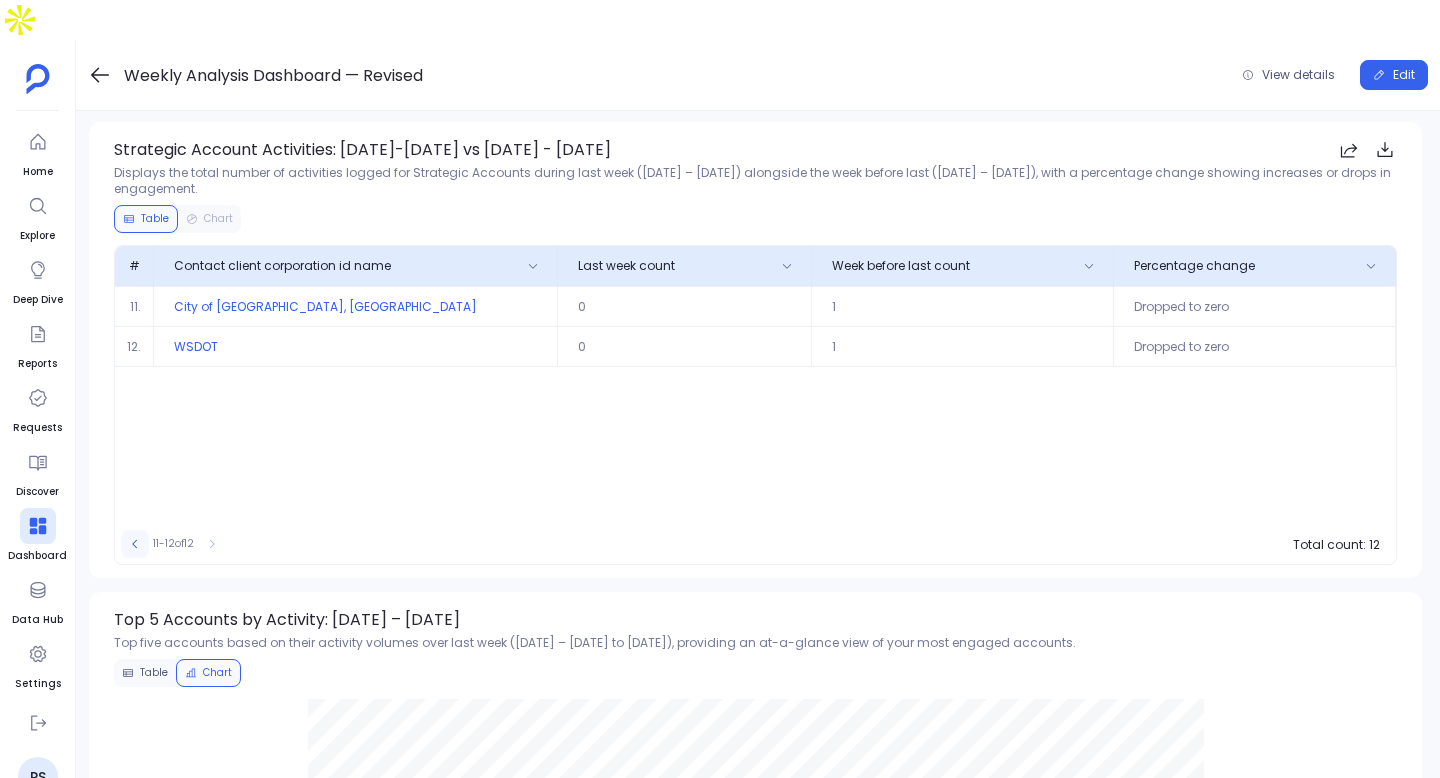 click at bounding box center (135, 544) 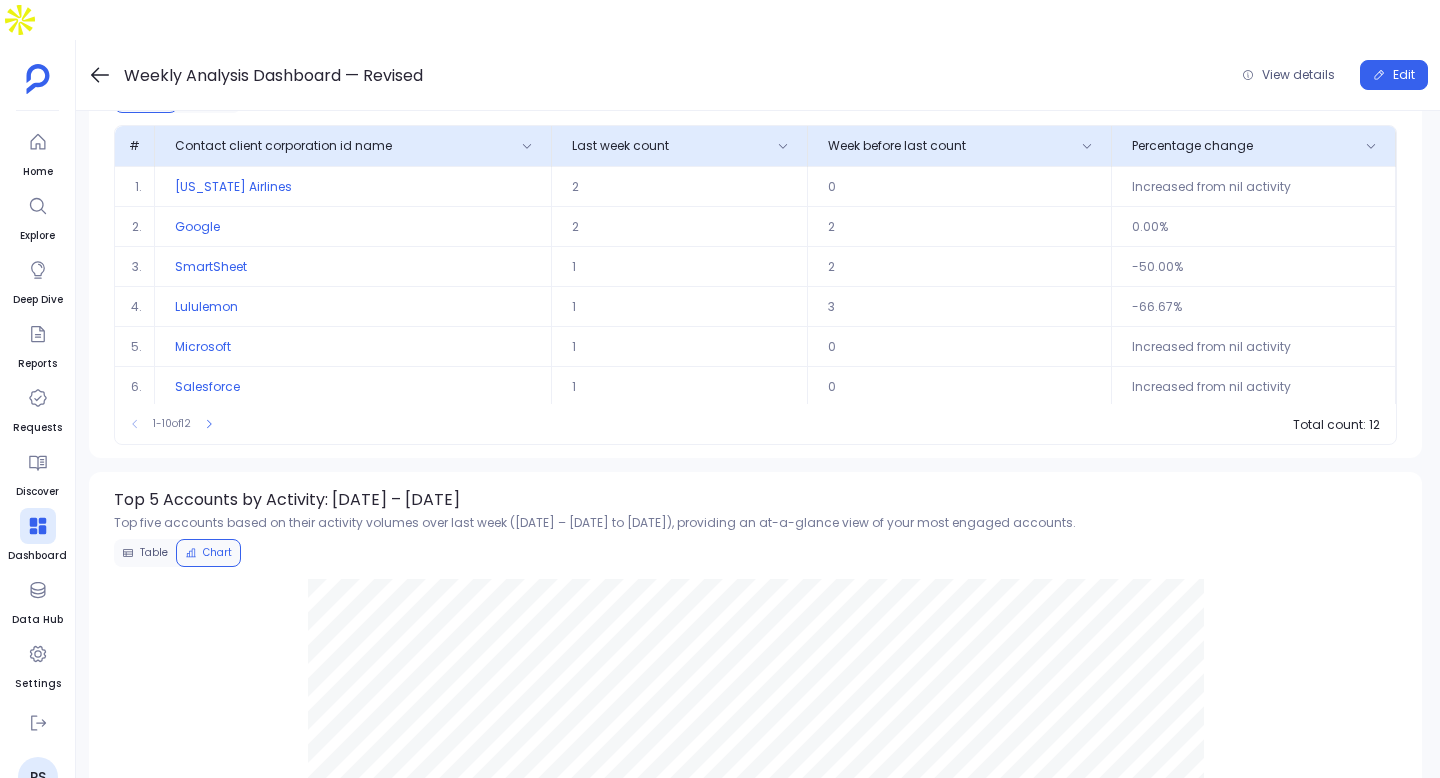 scroll, scrollTop: 39, scrollLeft: 0, axis: vertical 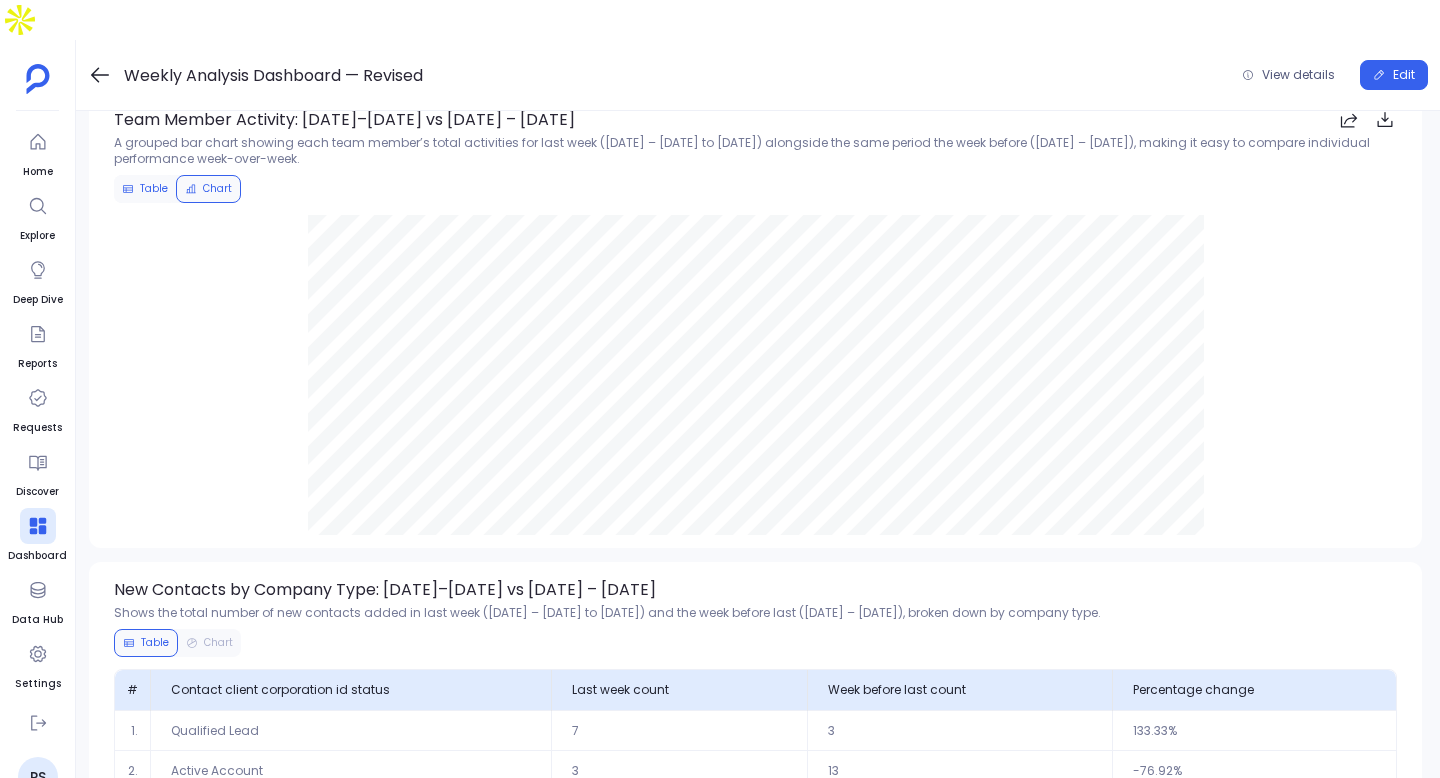 click 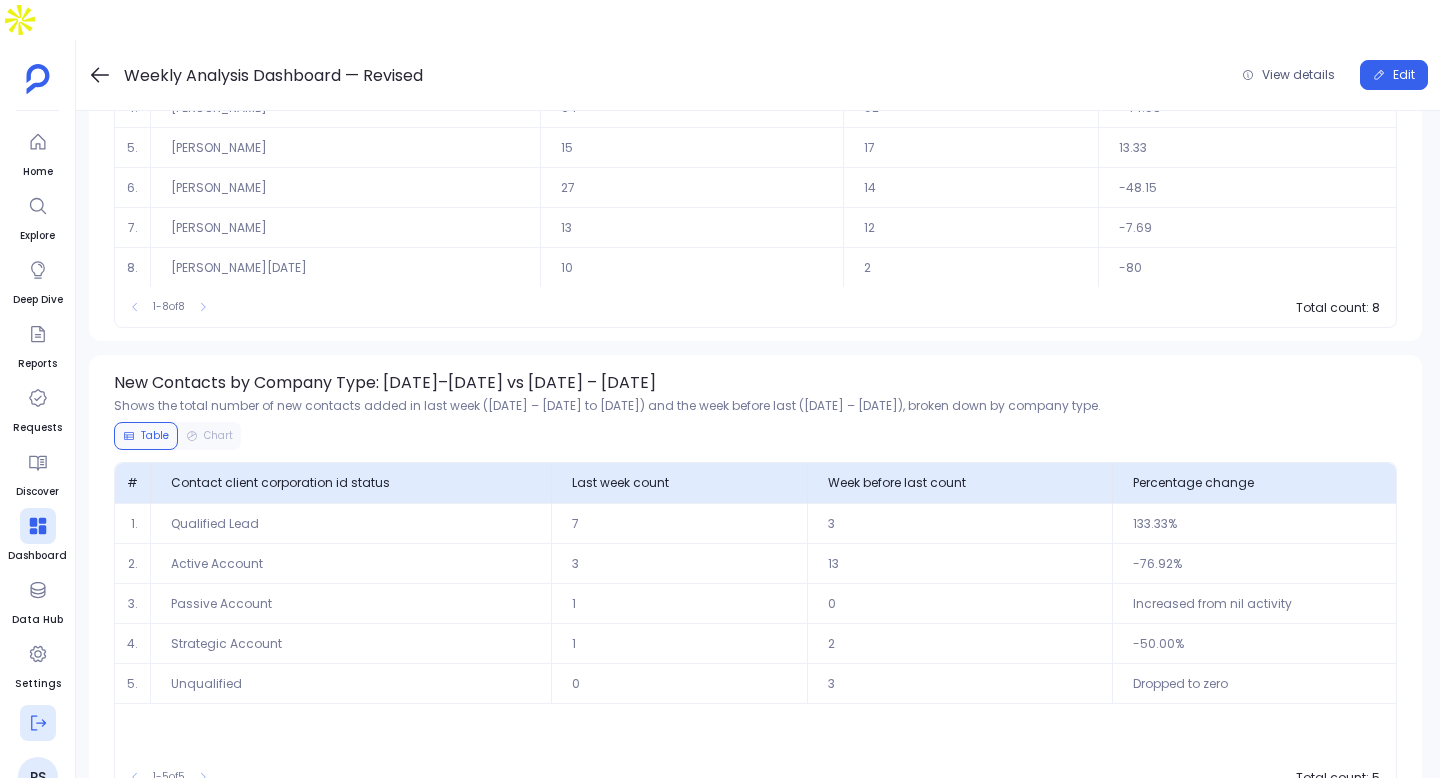 click 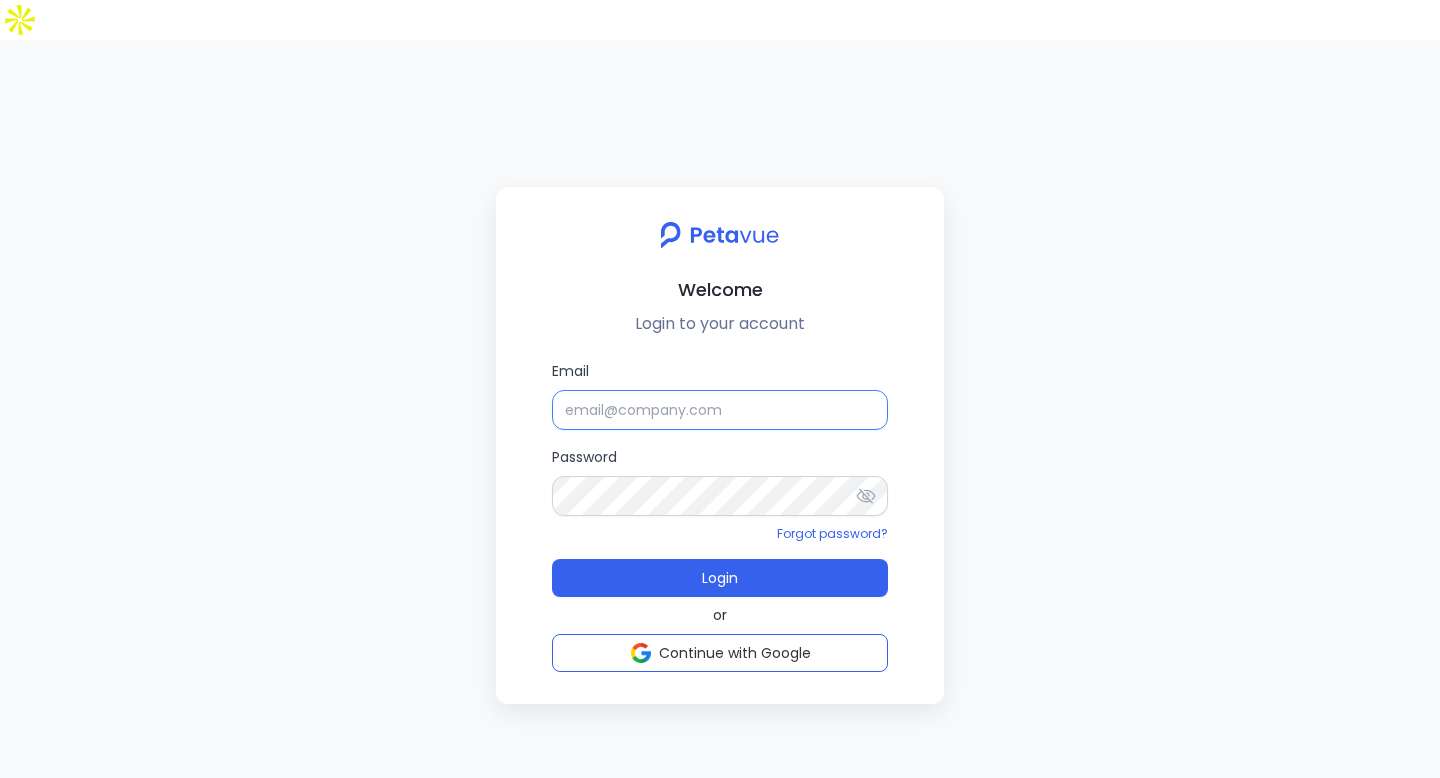 click on "Email" at bounding box center (720, 410) 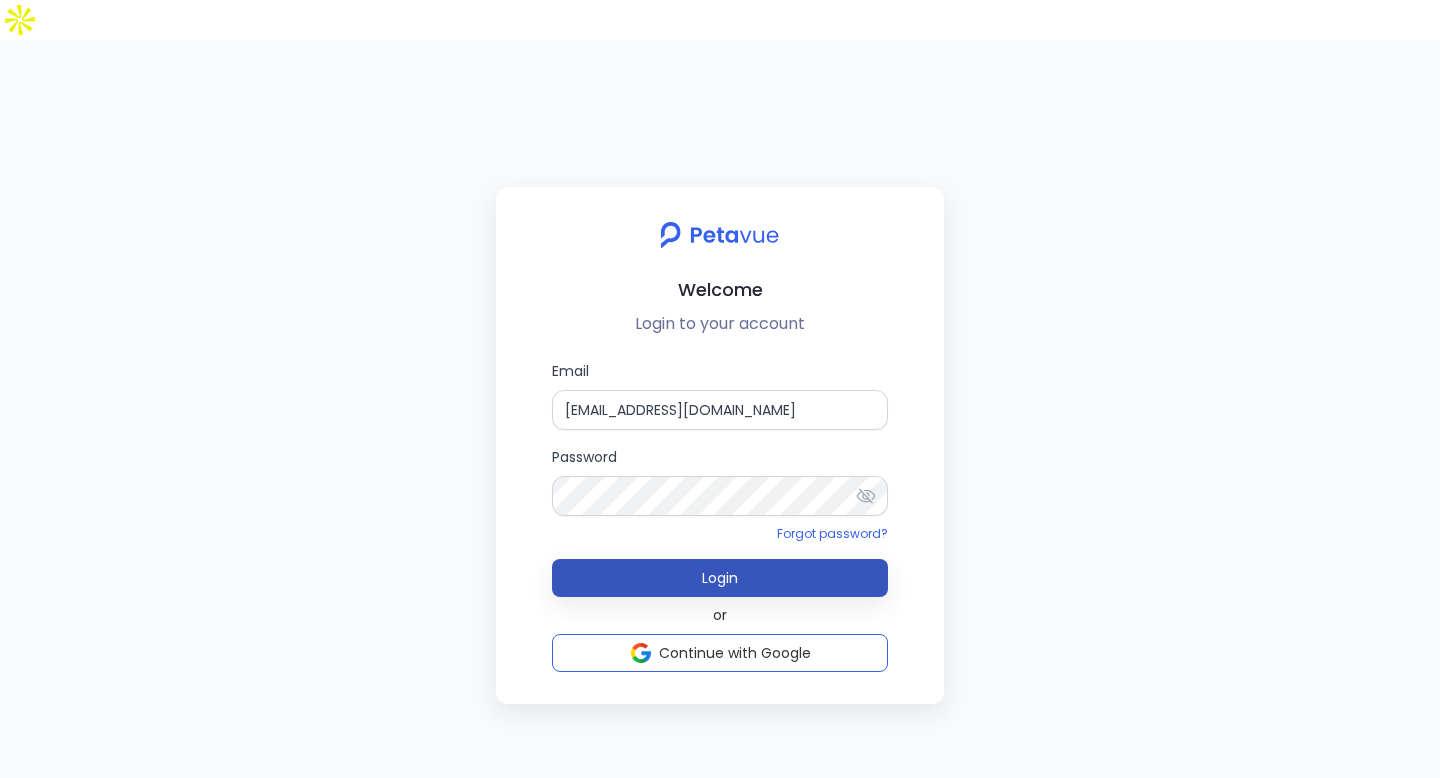 click on "Login" at bounding box center [720, 578] 